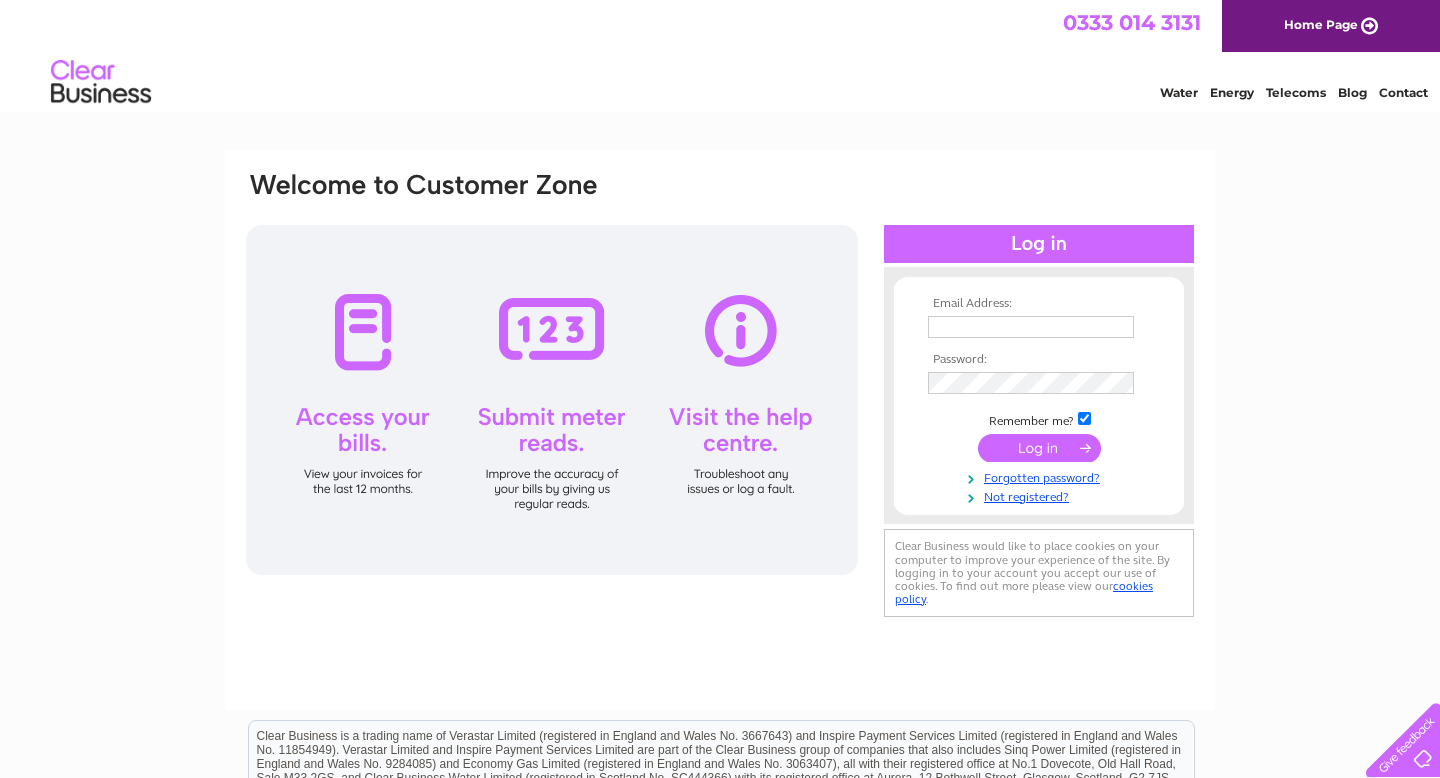 scroll, scrollTop: 0, scrollLeft: 0, axis: both 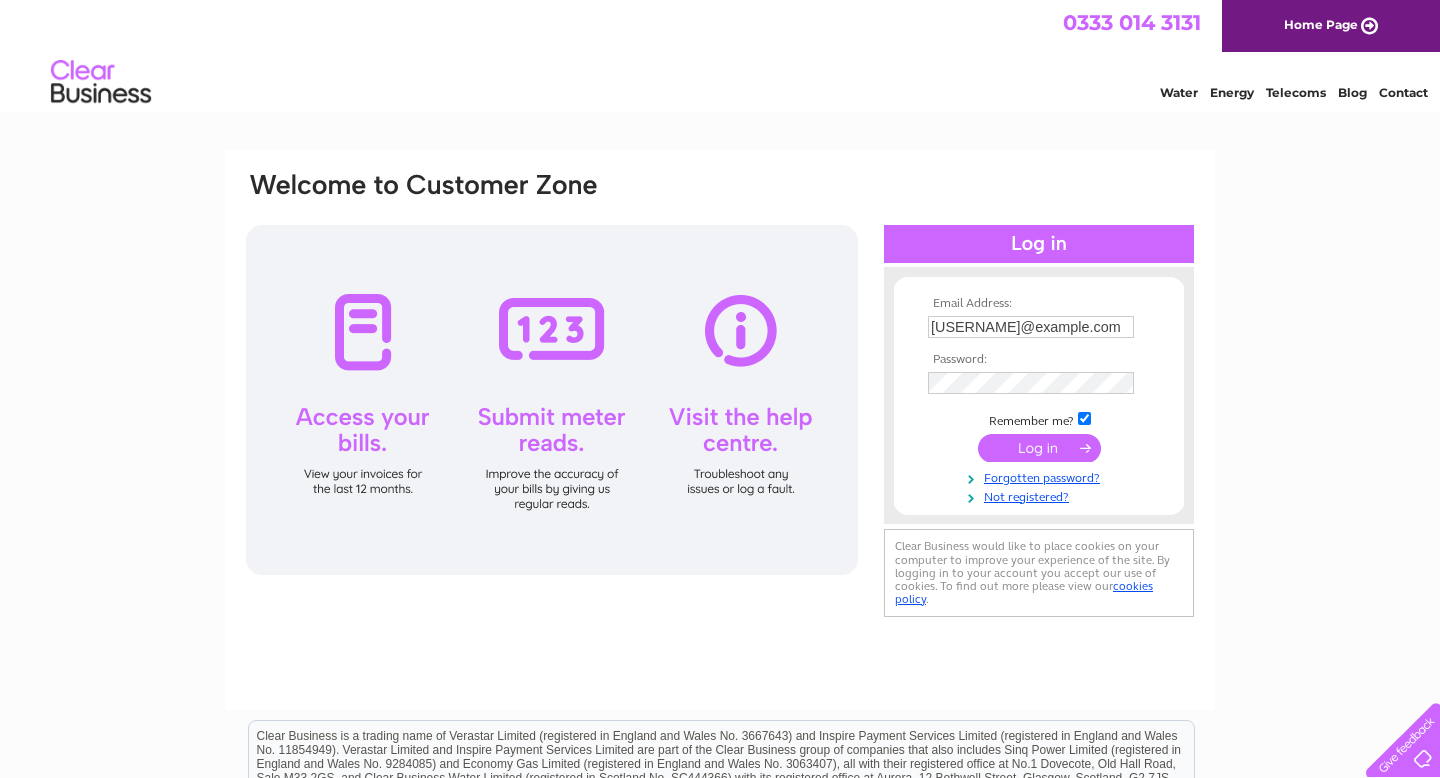 click at bounding box center [1039, 448] 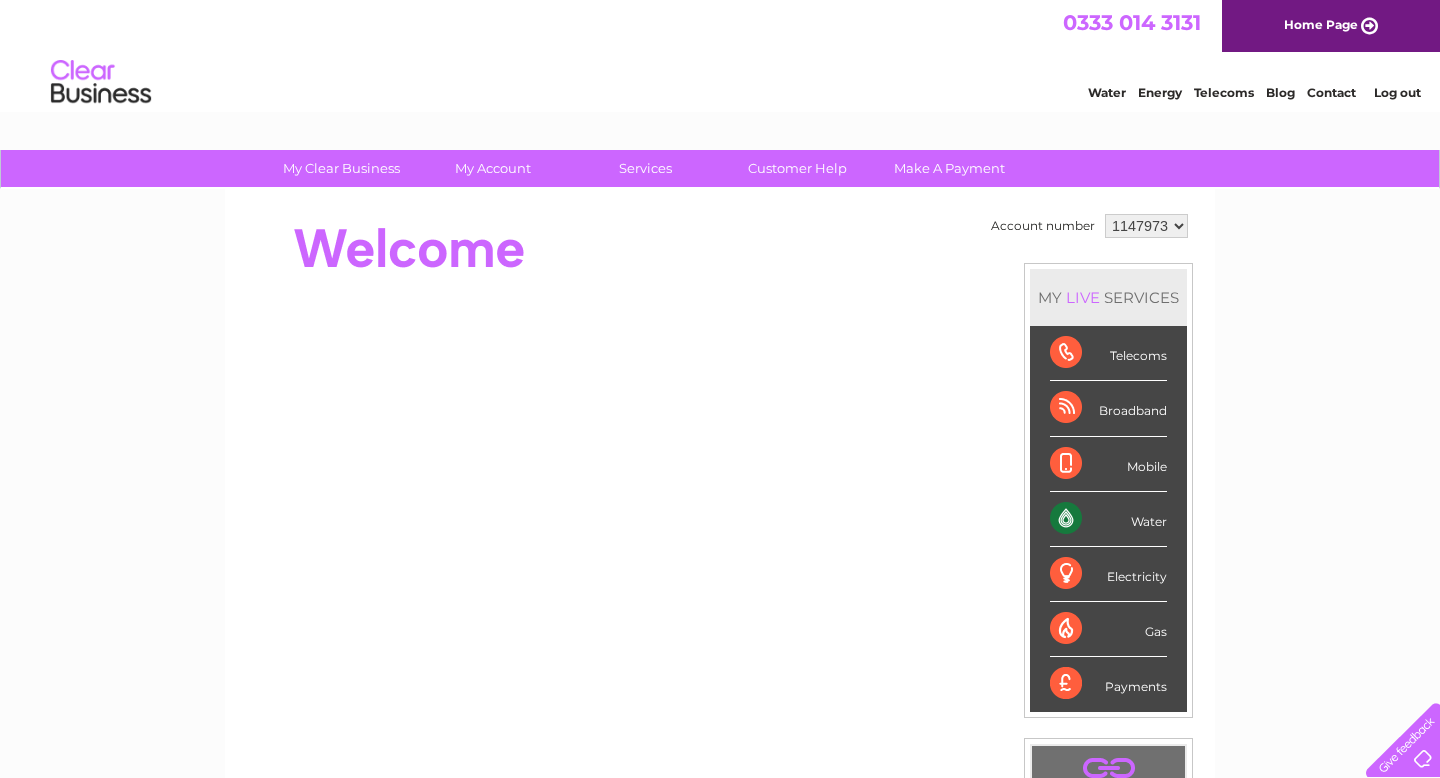 scroll, scrollTop: 0, scrollLeft: 0, axis: both 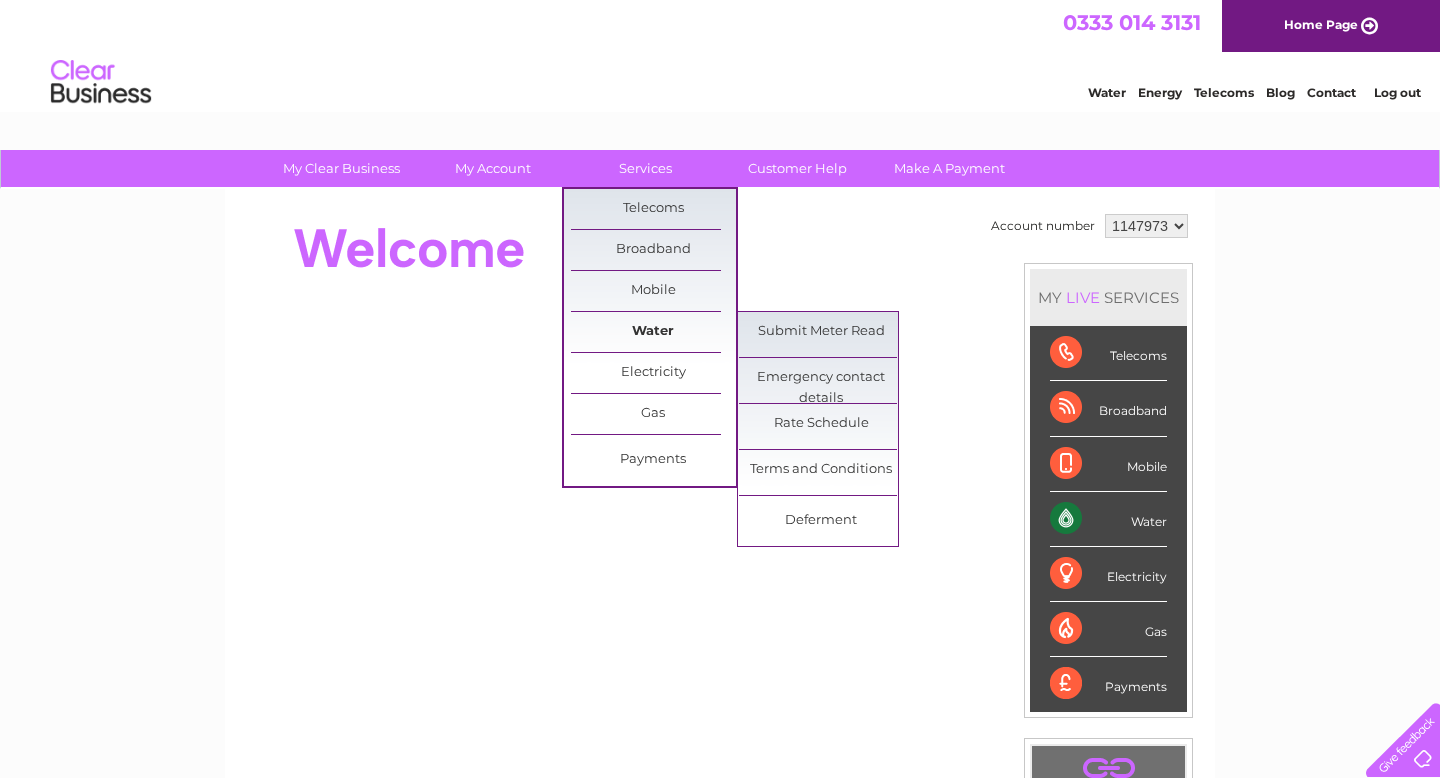 click on "Water" at bounding box center (653, 332) 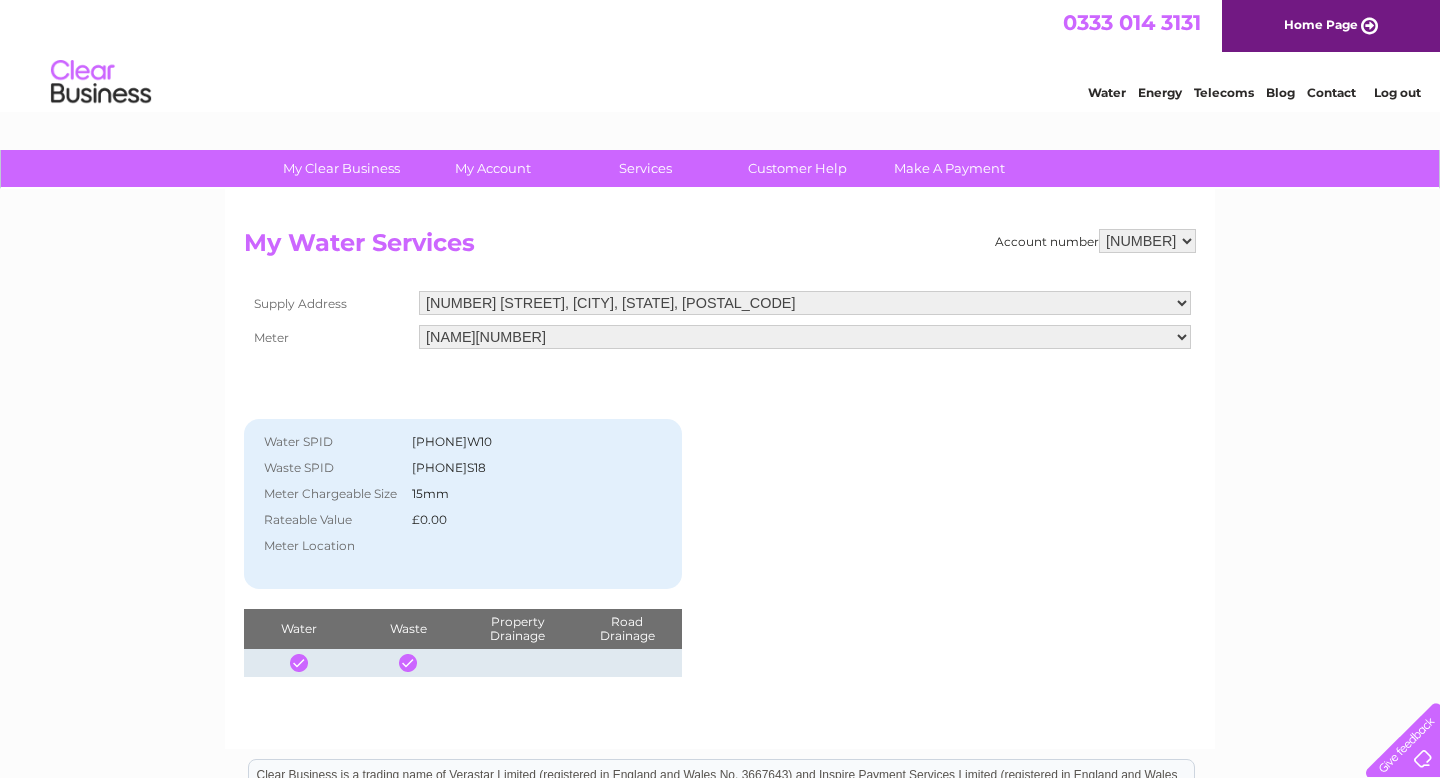 scroll, scrollTop: 0, scrollLeft: 0, axis: both 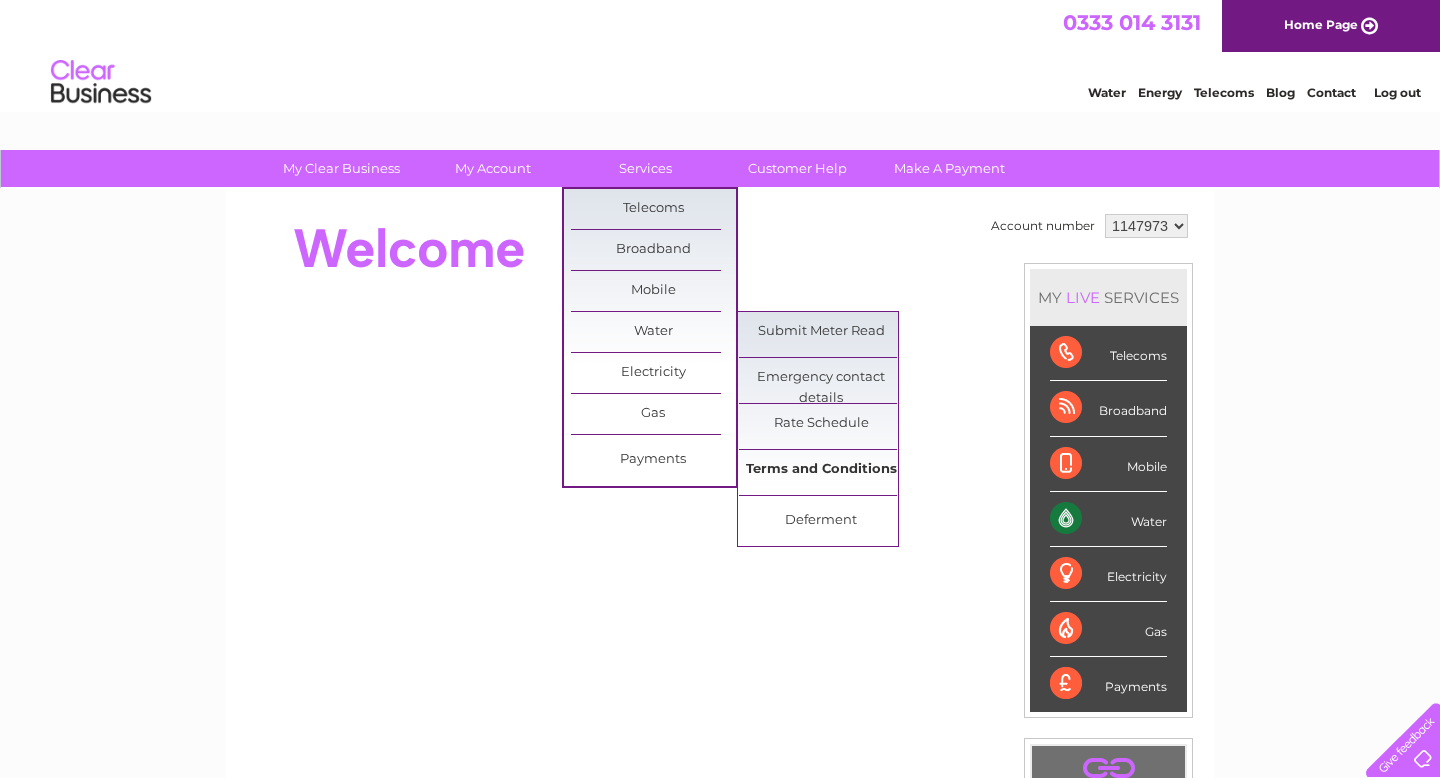 click on "Terms and Conditions" at bounding box center [821, 470] 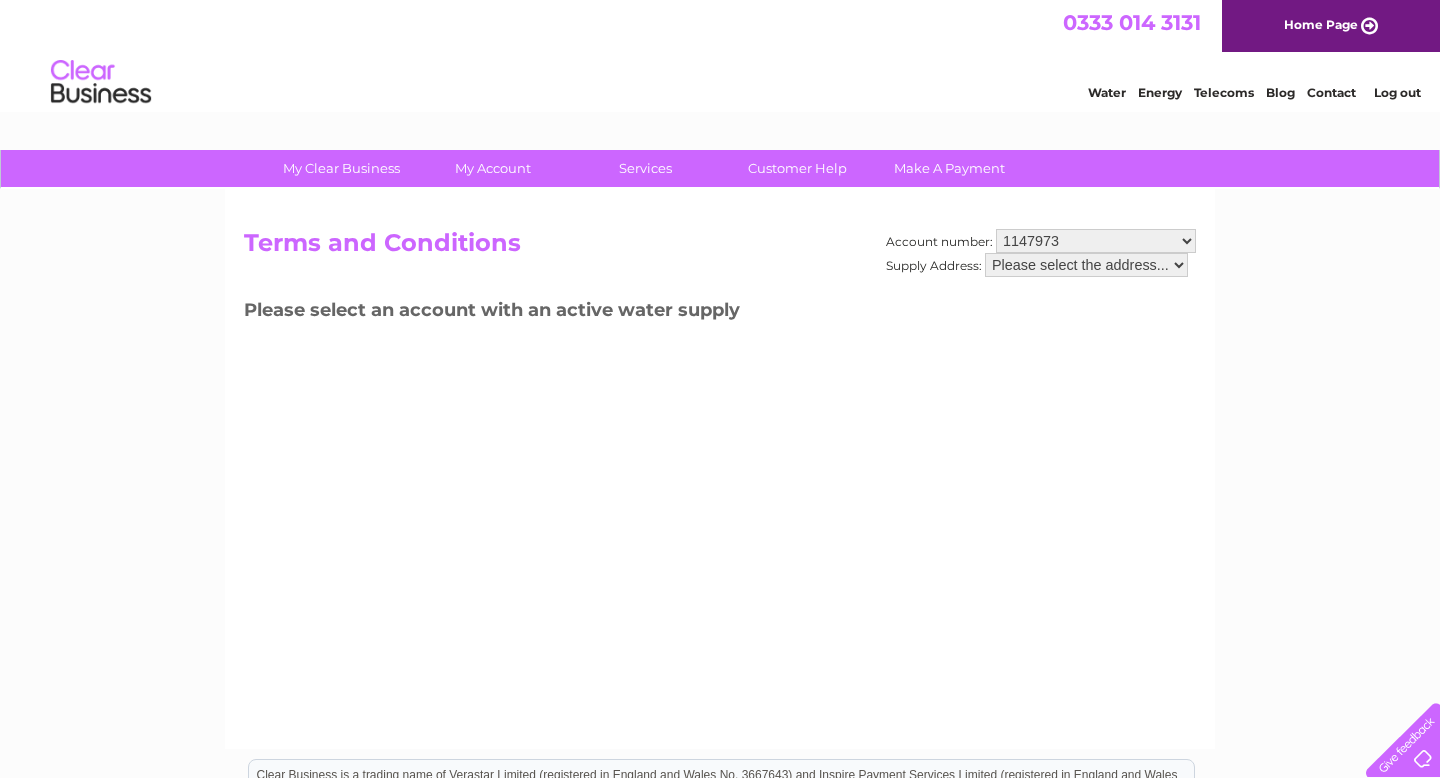 scroll, scrollTop: 40, scrollLeft: 0, axis: vertical 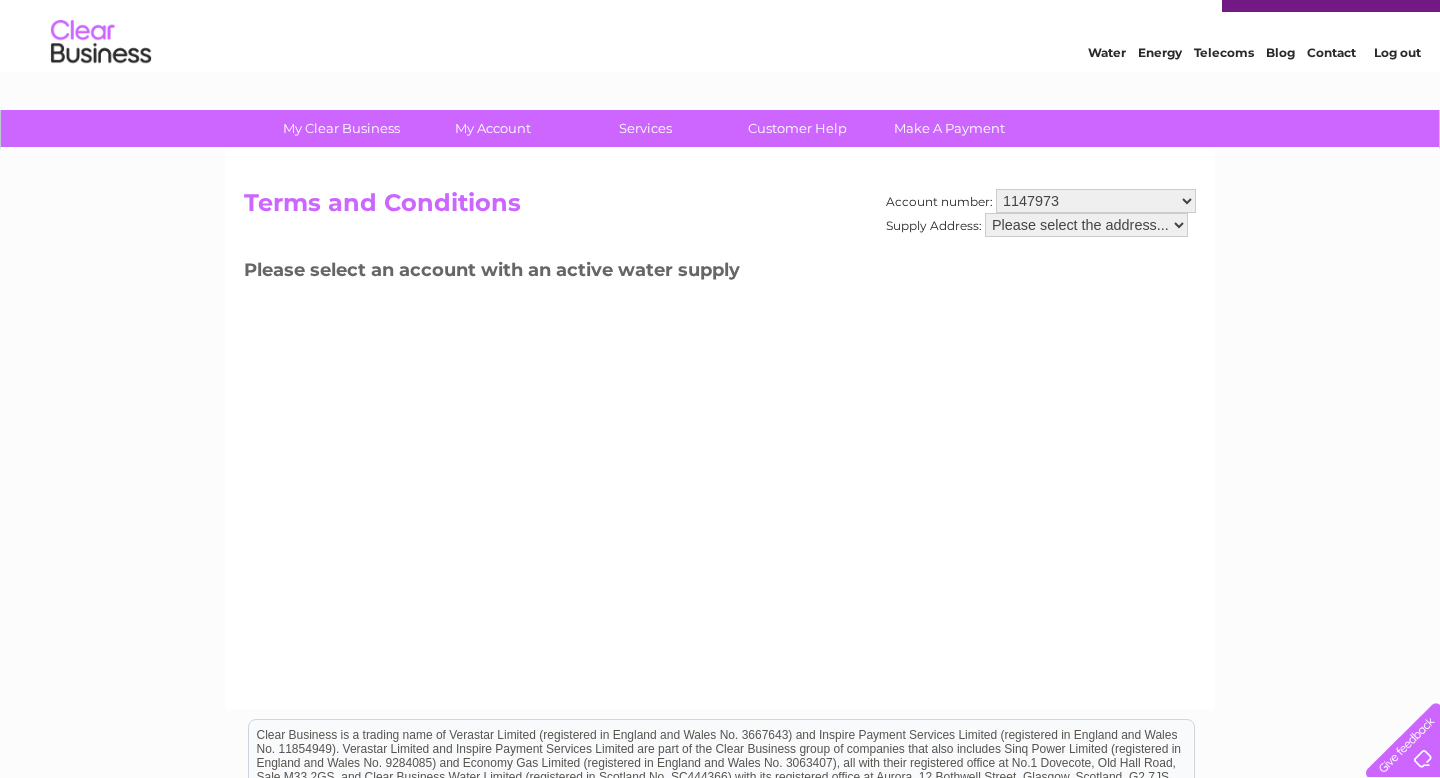 click on "Please select the address..." at bounding box center (1086, 225) 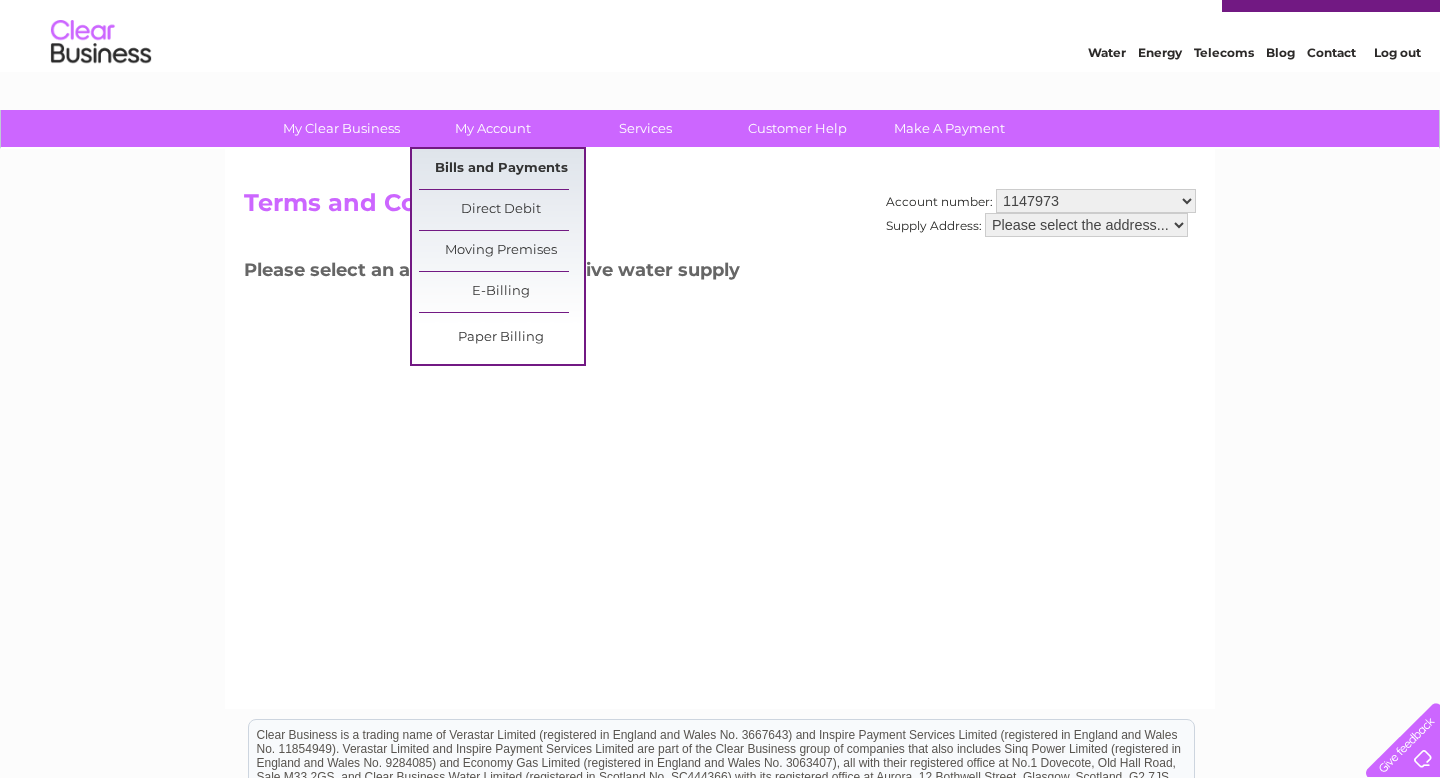 click on "Bills and Payments" at bounding box center [501, 169] 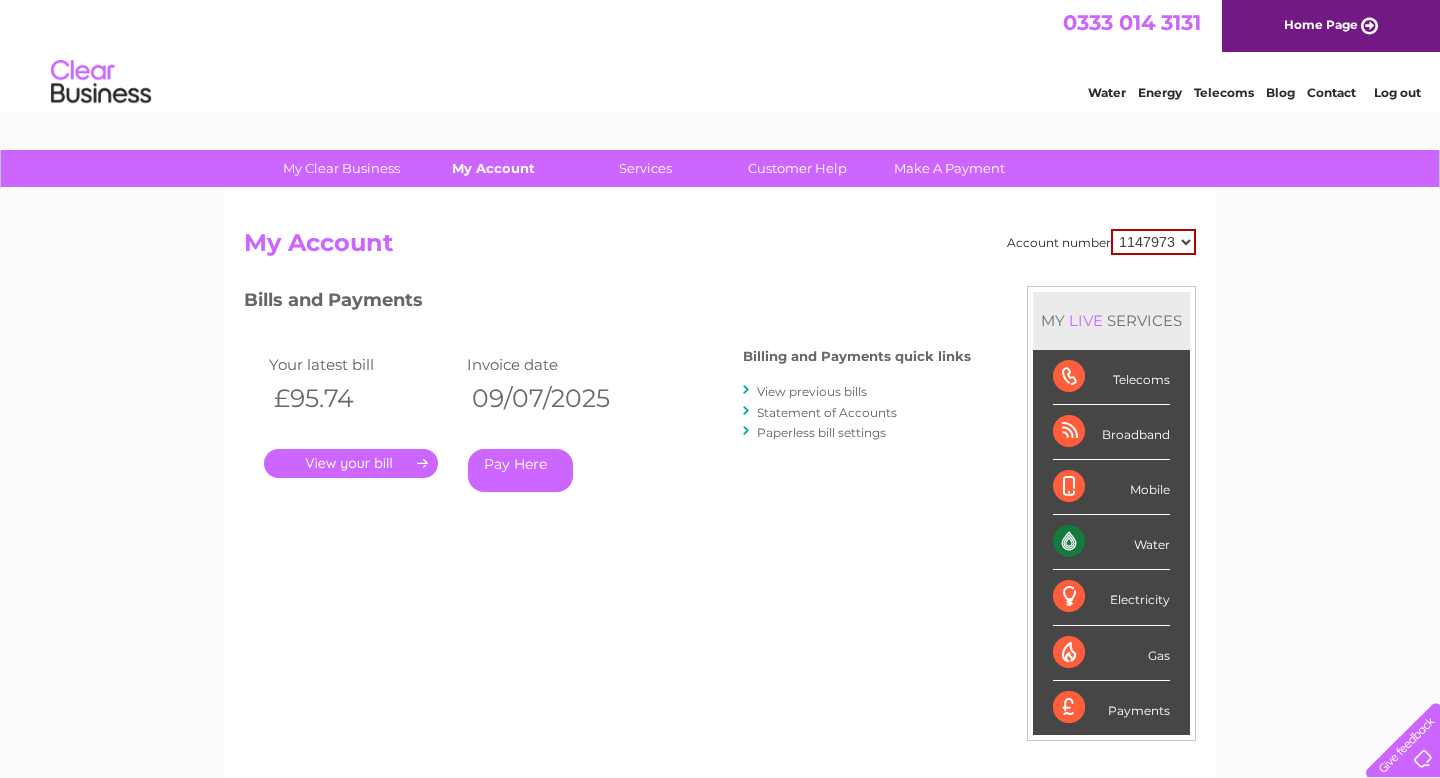 scroll, scrollTop: 0, scrollLeft: 0, axis: both 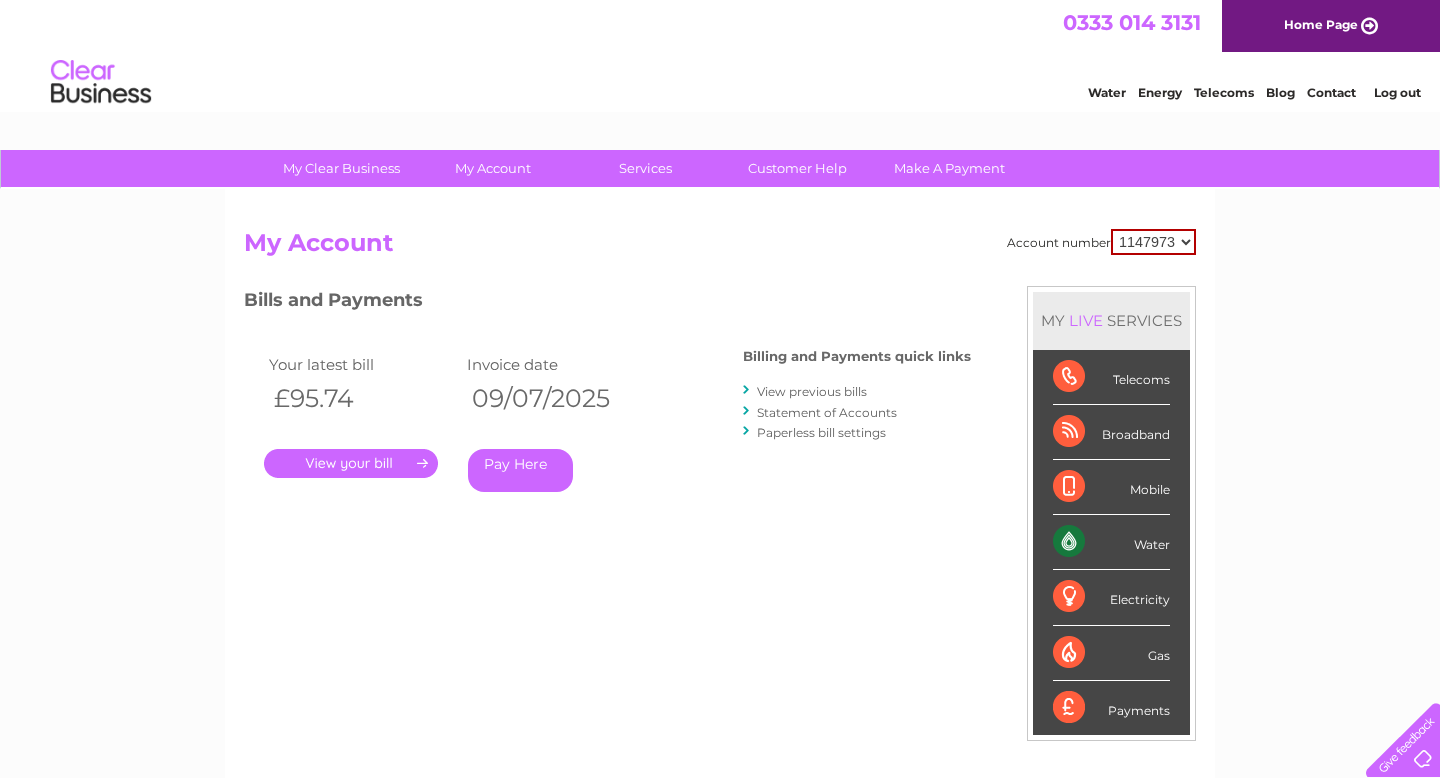 click on "." at bounding box center [351, 463] 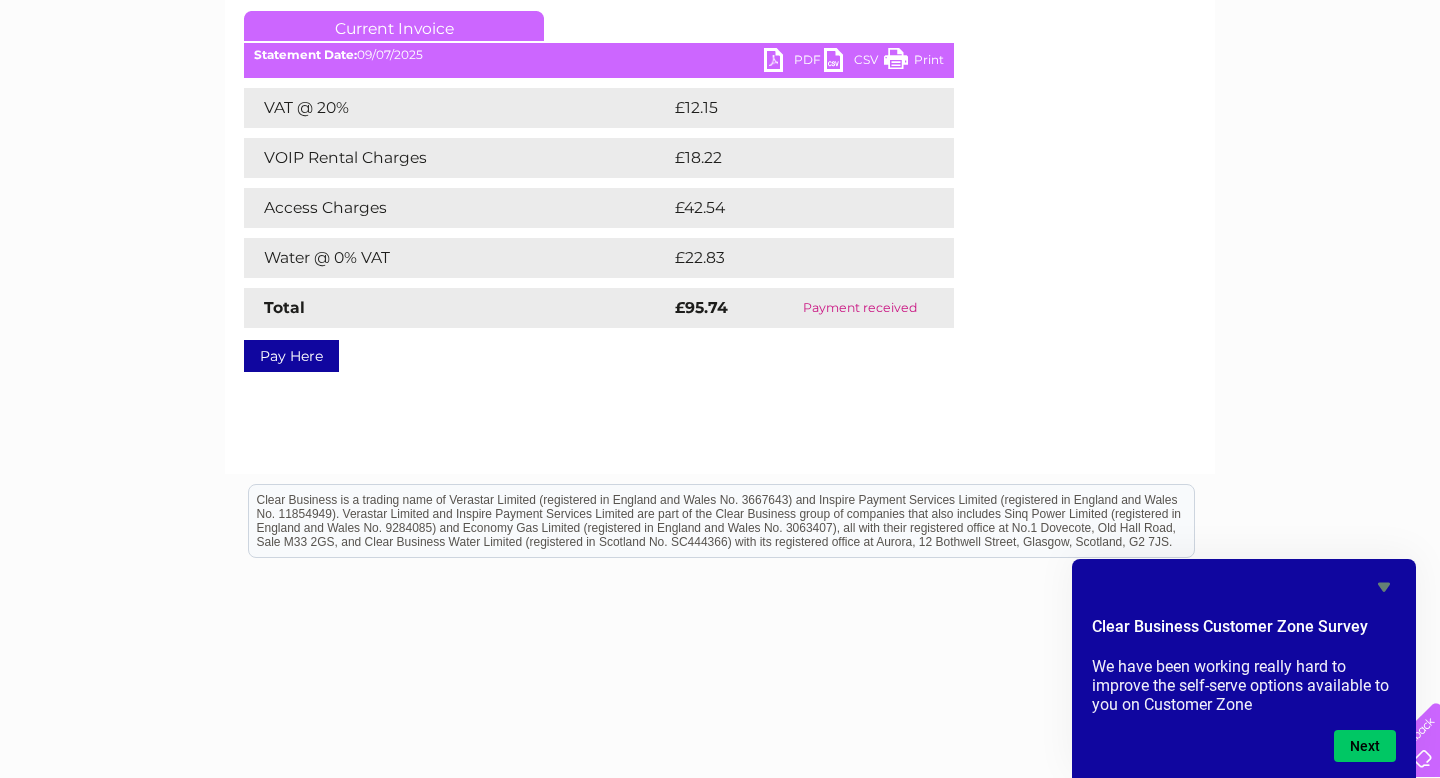 scroll, scrollTop: 280, scrollLeft: 0, axis: vertical 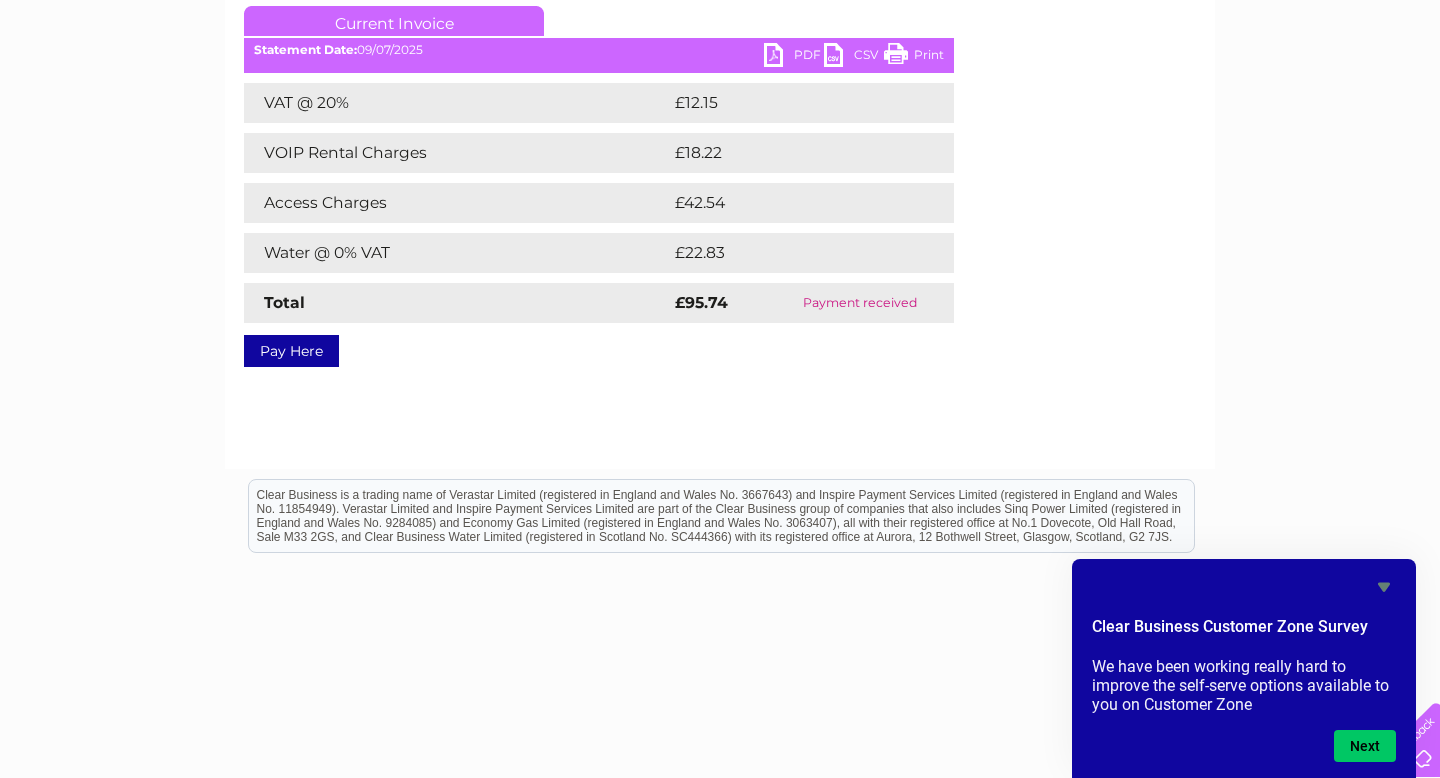 click on "My Clear Business
Login Details
My Details
My Preferences
Link Account
My Account
Bills and Payments   Direct Debit   Moving Premises" at bounding box center (720, 340) 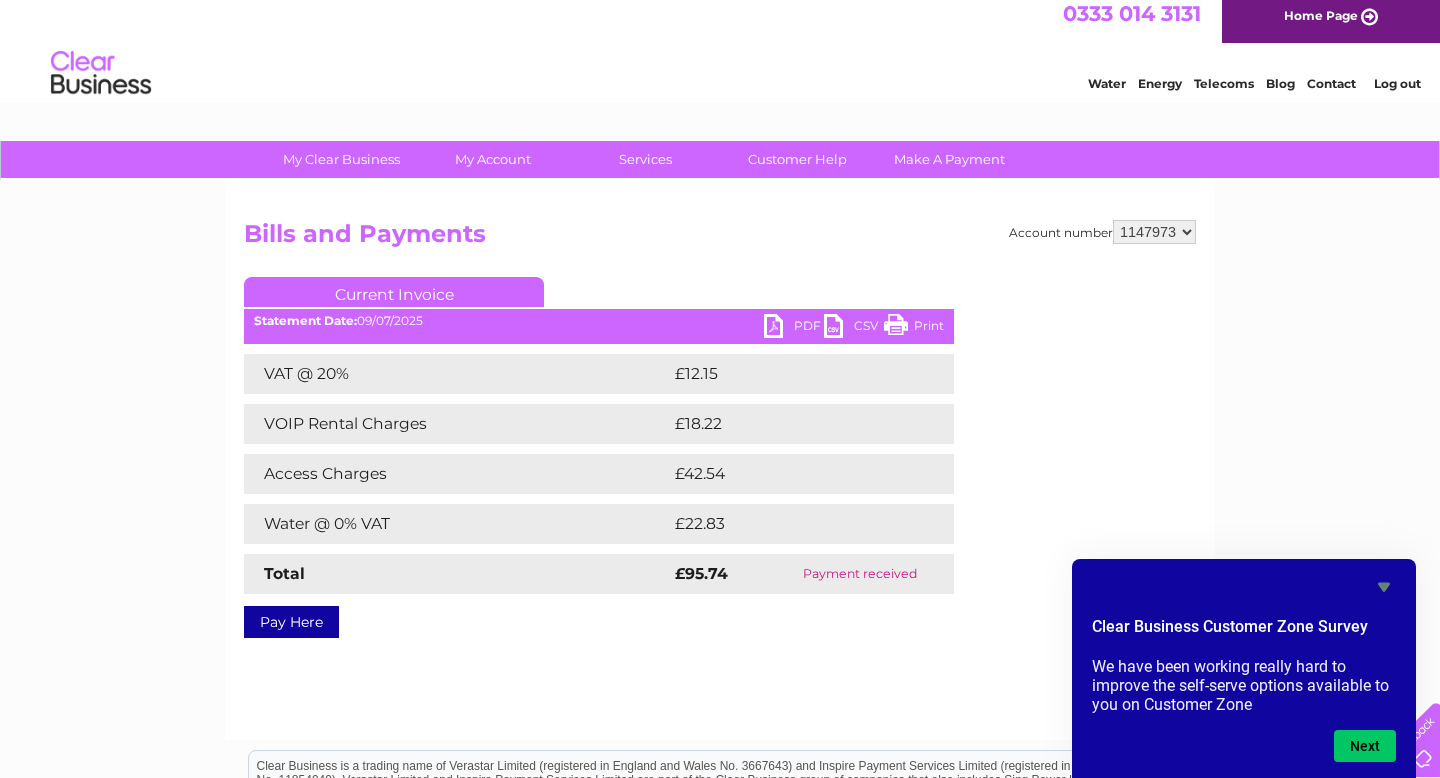 scroll, scrollTop: 0, scrollLeft: 0, axis: both 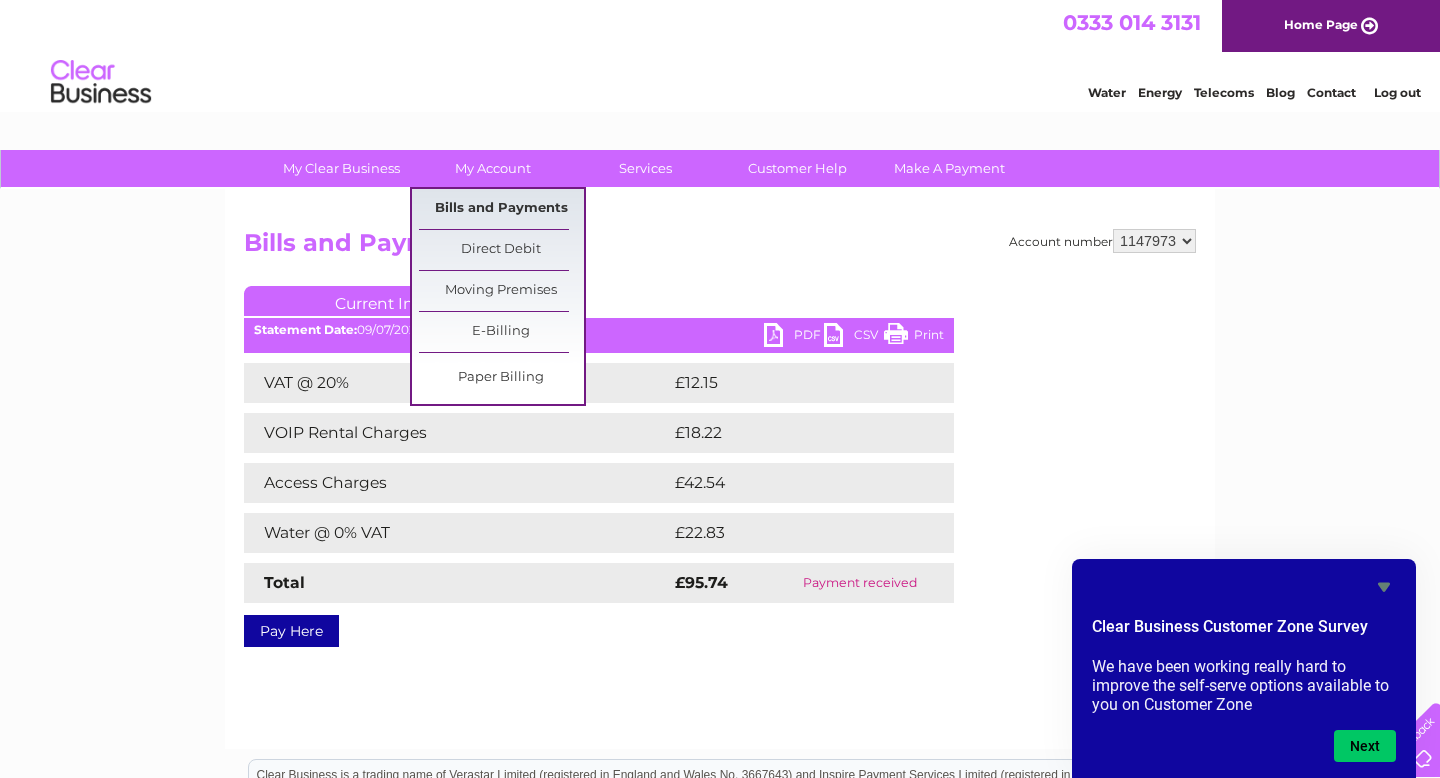 click on "Bills and Payments" at bounding box center (501, 209) 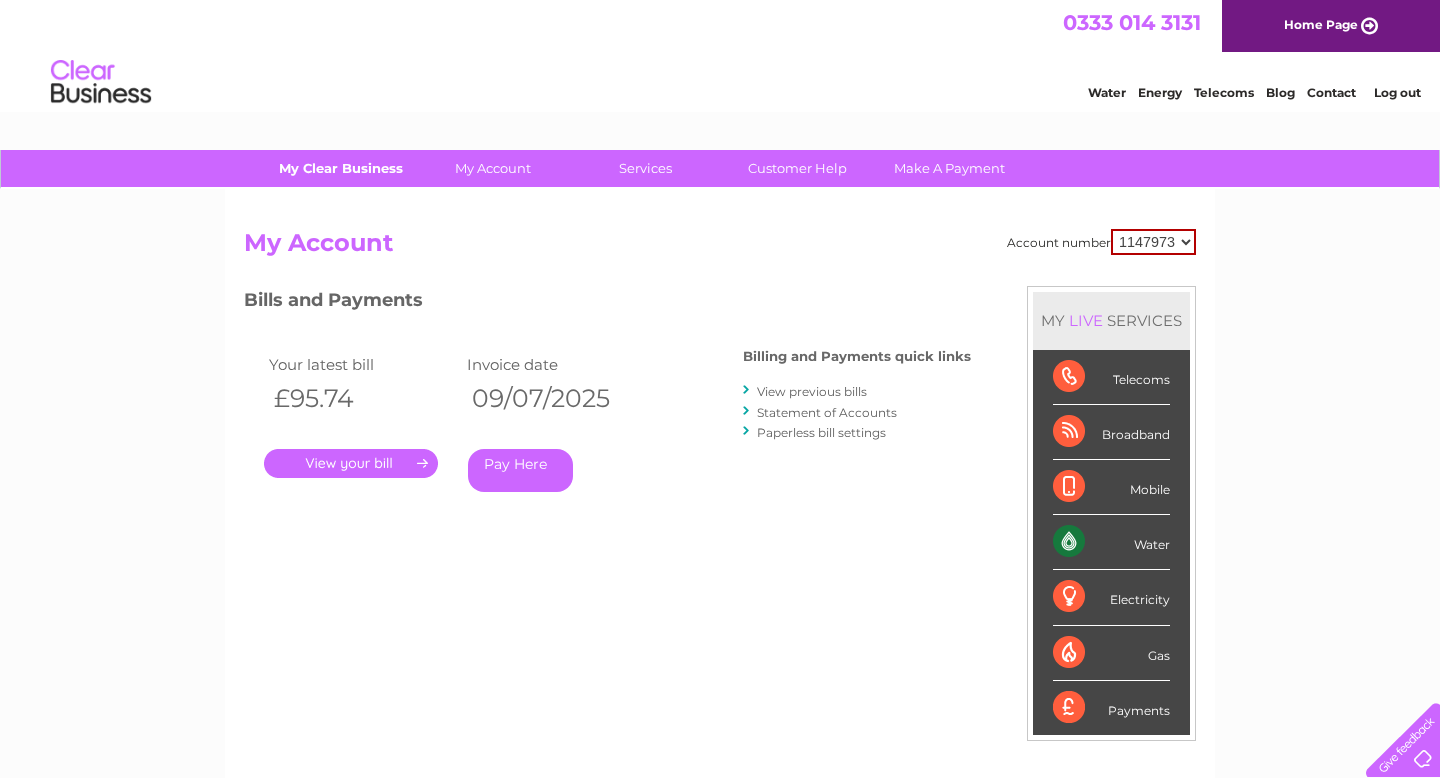 scroll, scrollTop: 0, scrollLeft: 0, axis: both 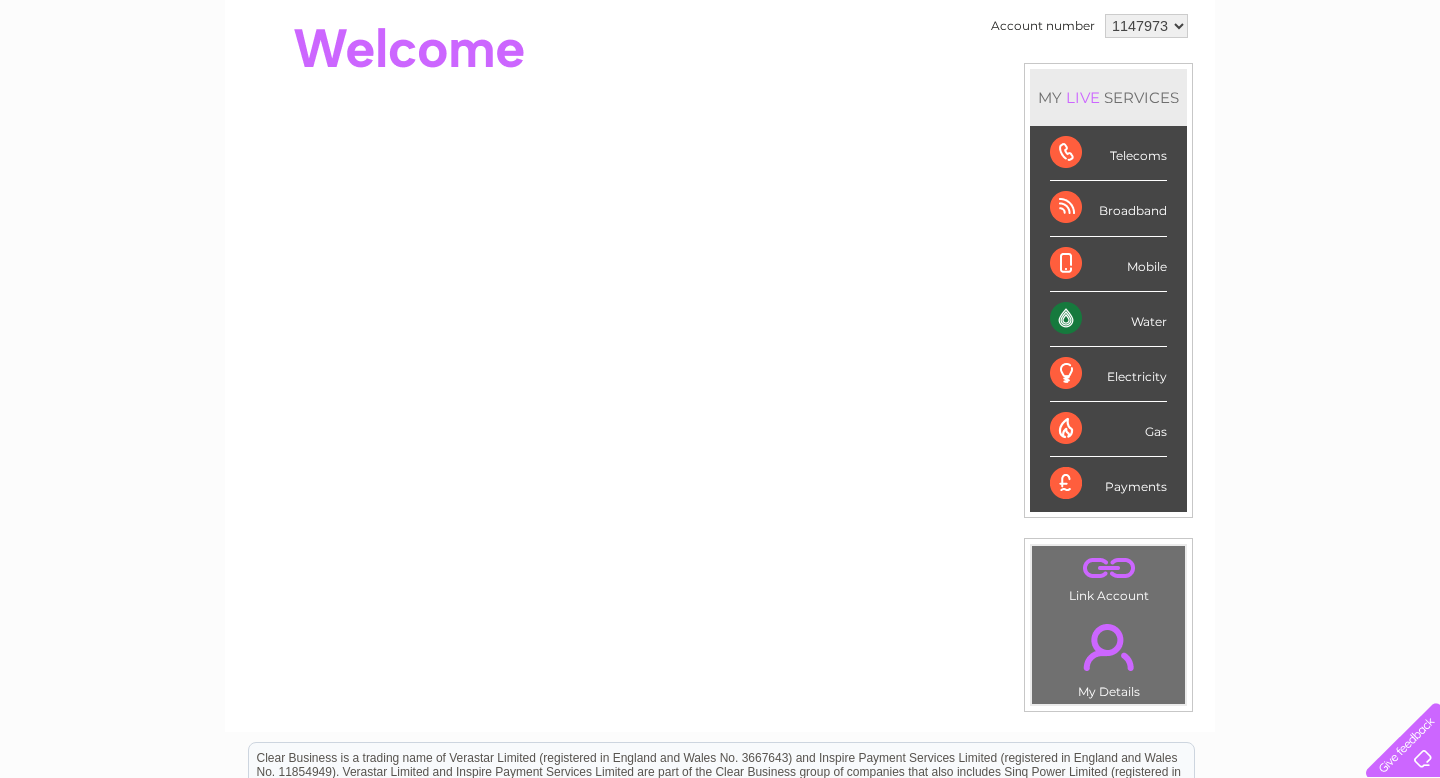 click on "Water" at bounding box center [1108, 319] 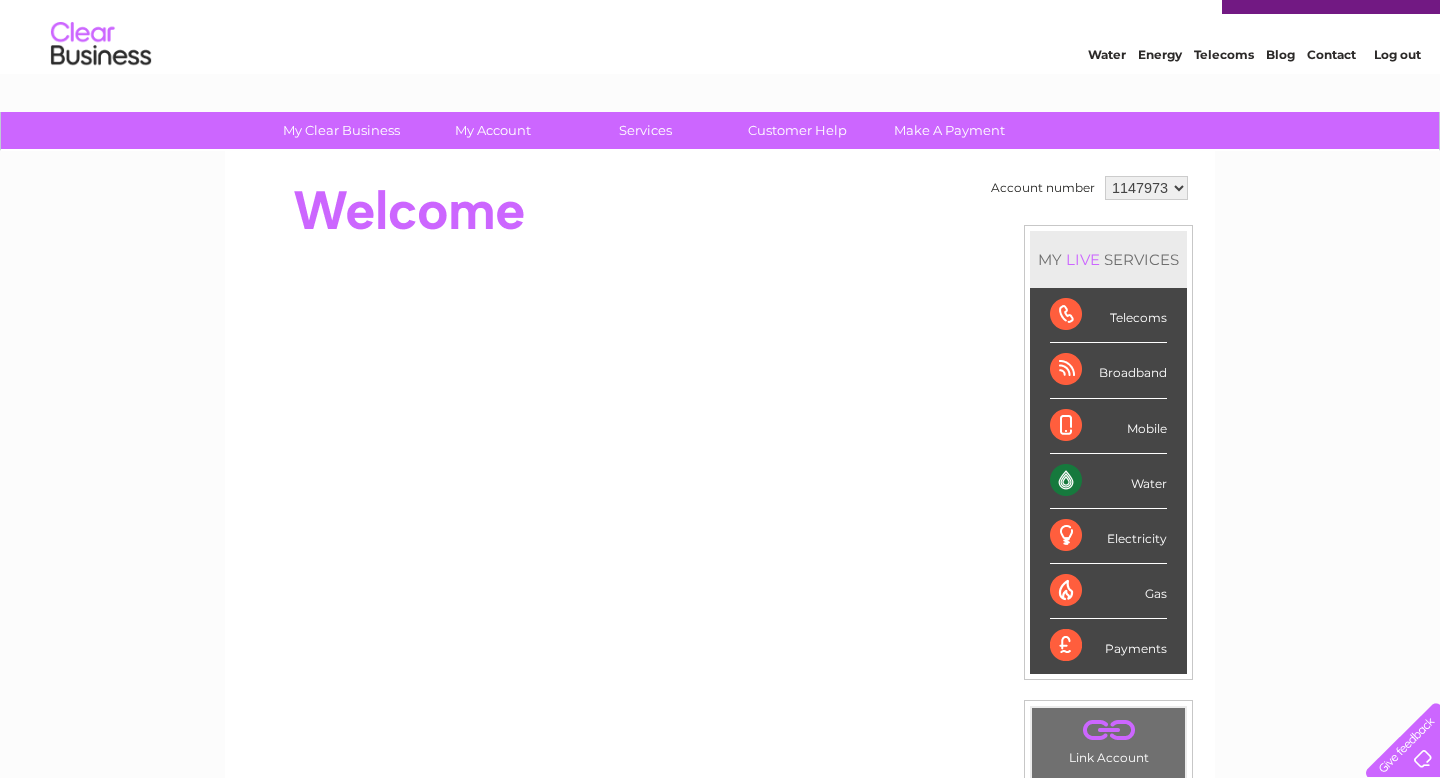 scroll, scrollTop: 40, scrollLeft: 0, axis: vertical 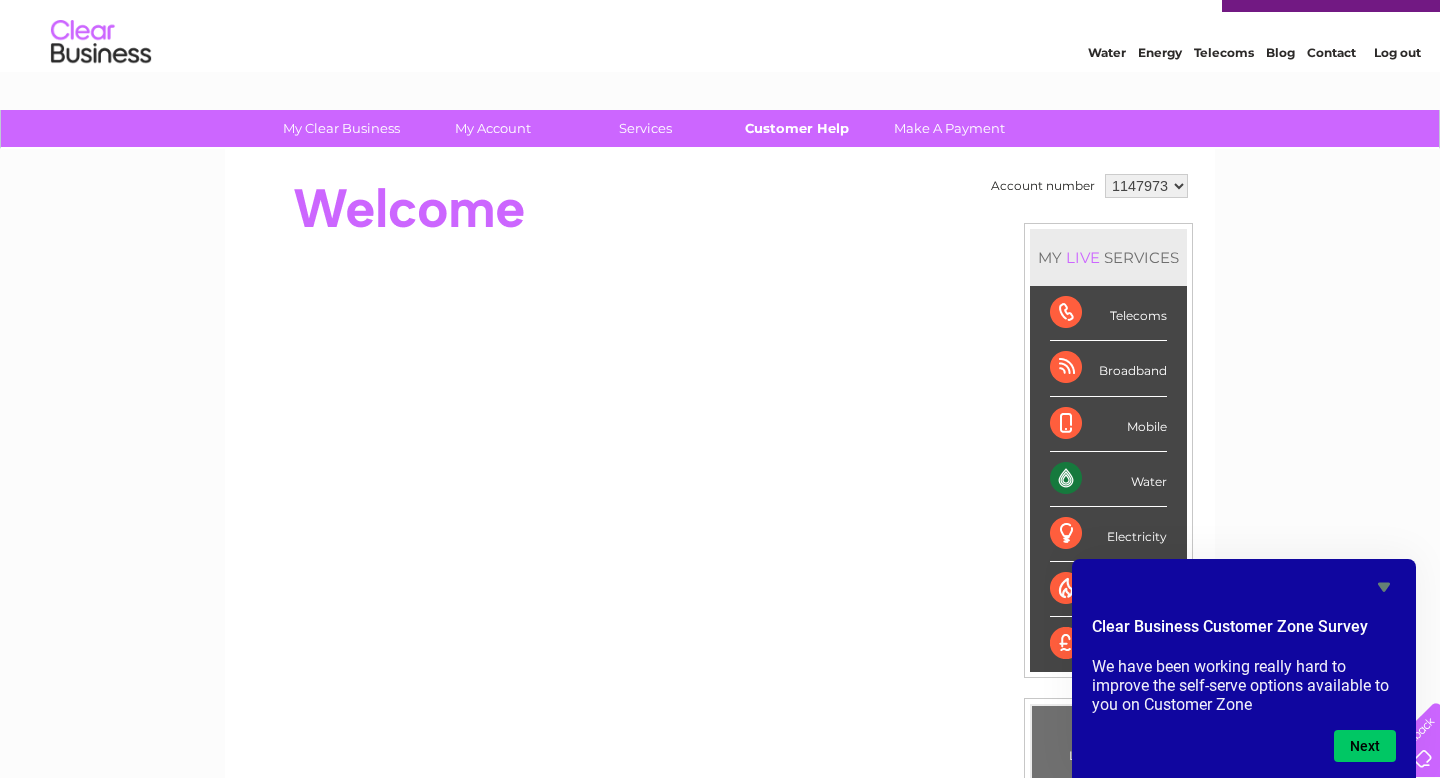 click on "Customer Help" at bounding box center (797, 128) 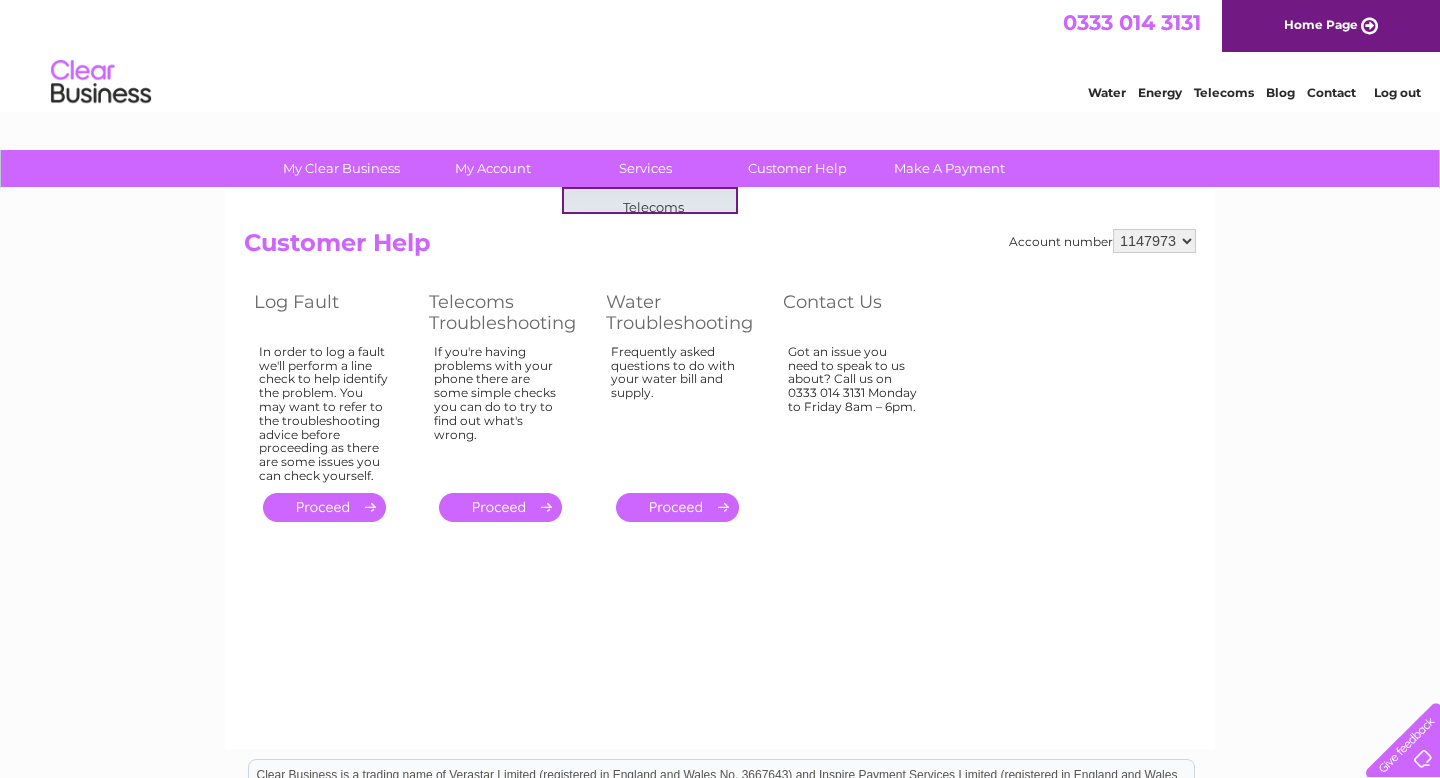 scroll, scrollTop: 0, scrollLeft: 0, axis: both 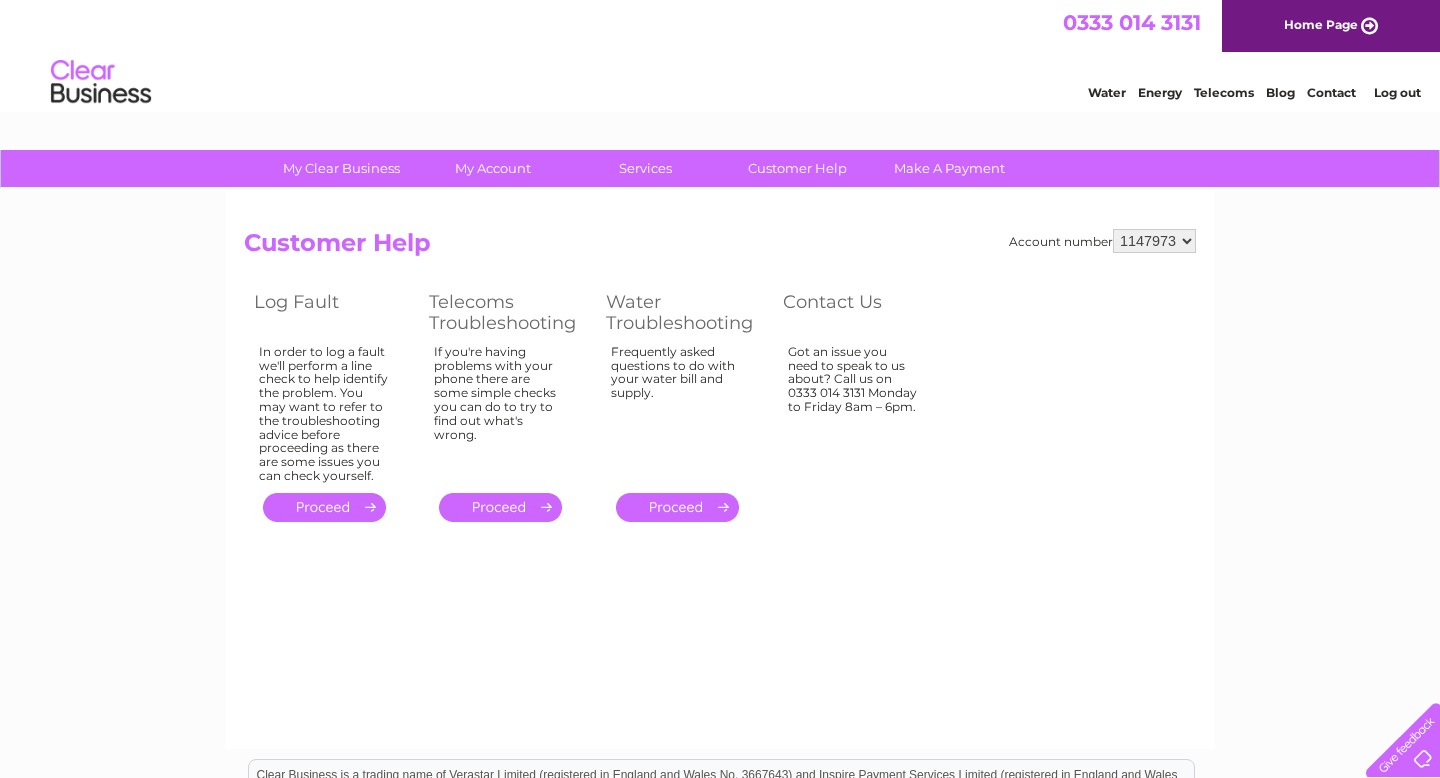 click on "." at bounding box center (677, 507) 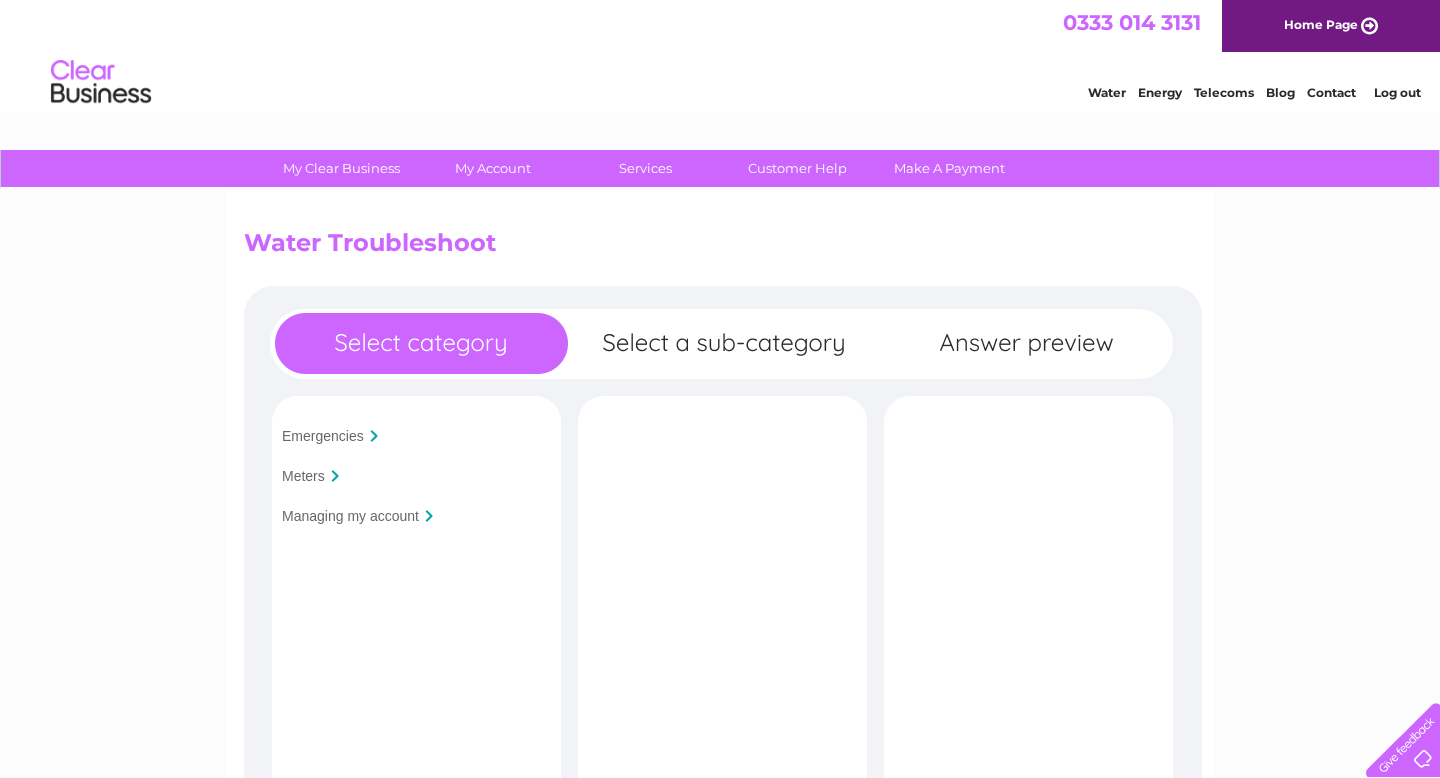 scroll, scrollTop: 0, scrollLeft: 0, axis: both 